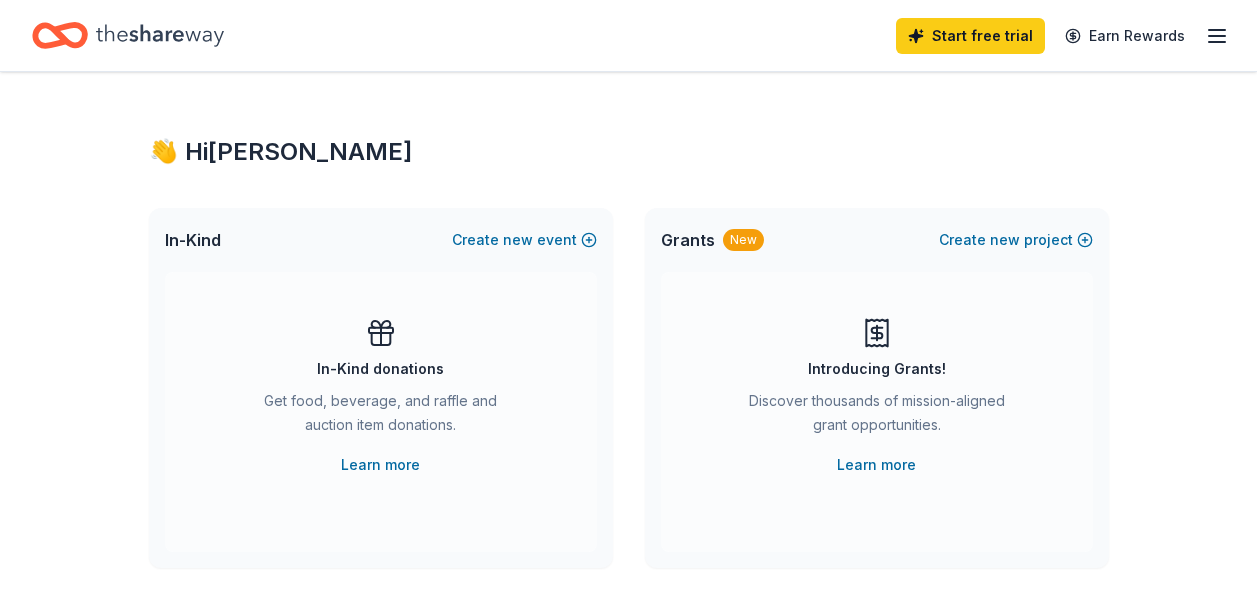 scroll, scrollTop: 0, scrollLeft: 0, axis: both 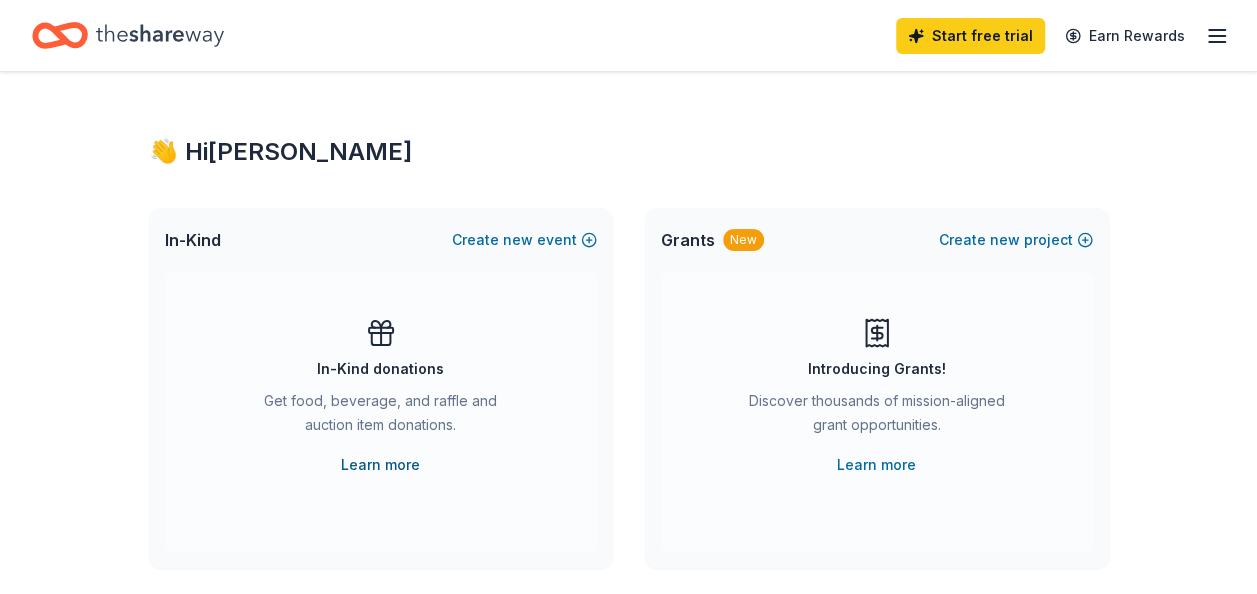 click on "Learn more" at bounding box center (380, 465) 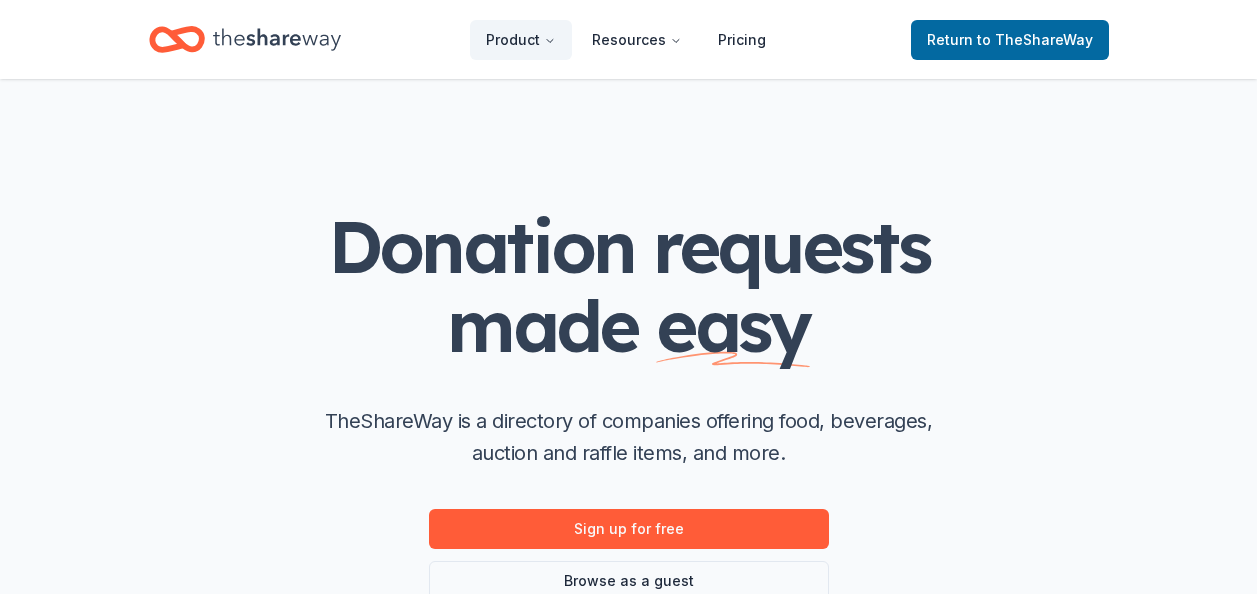 scroll, scrollTop: 0, scrollLeft: 0, axis: both 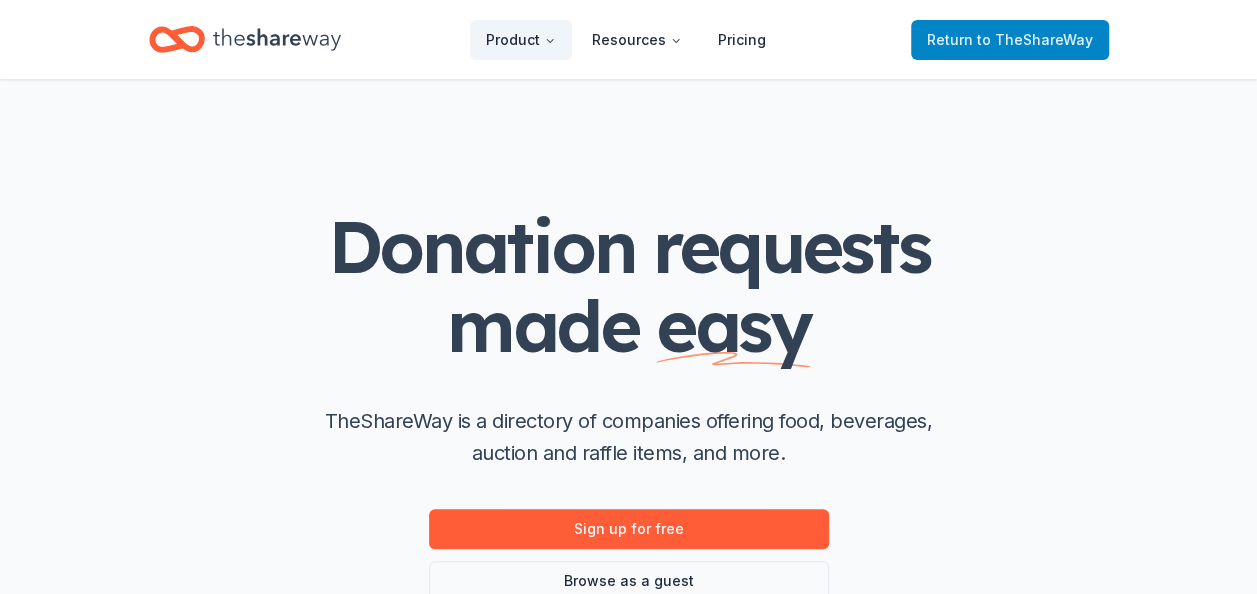 click on "Return to TheShareWay" at bounding box center [1010, 40] 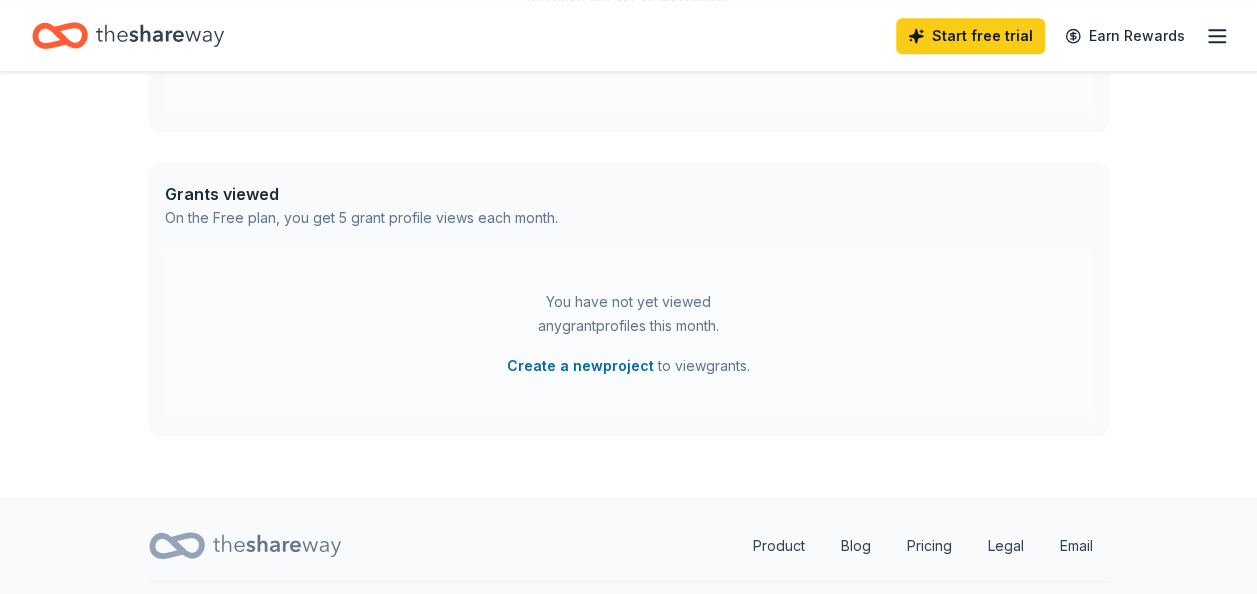 scroll, scrollTop: 760, scrollLeft: 0, axis: vertical 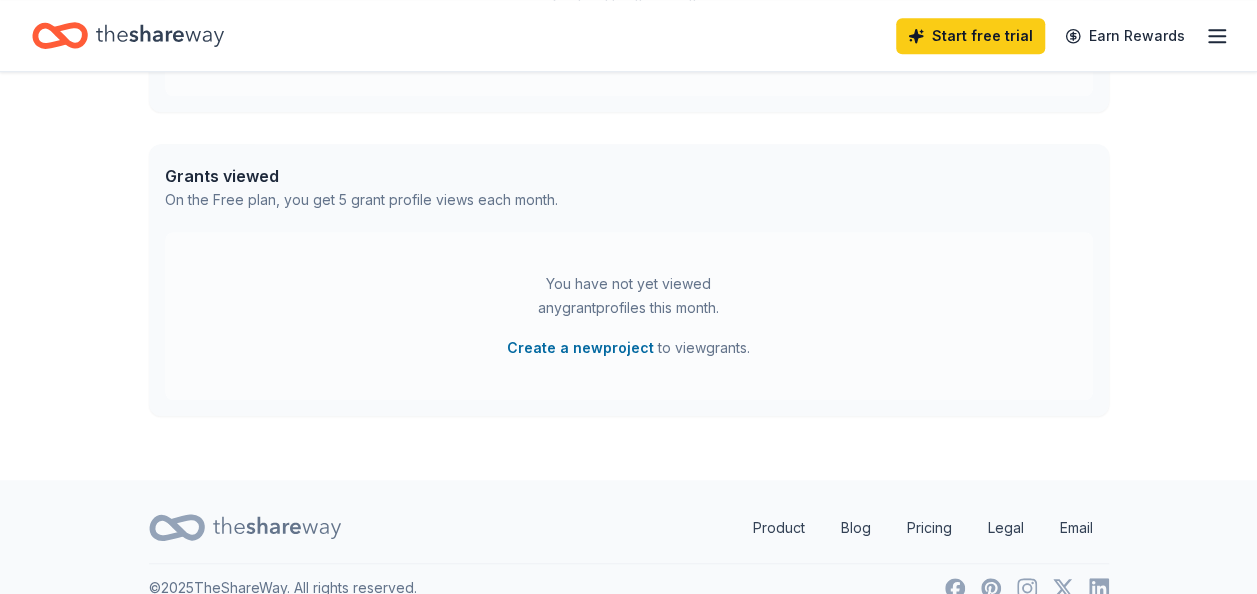 click 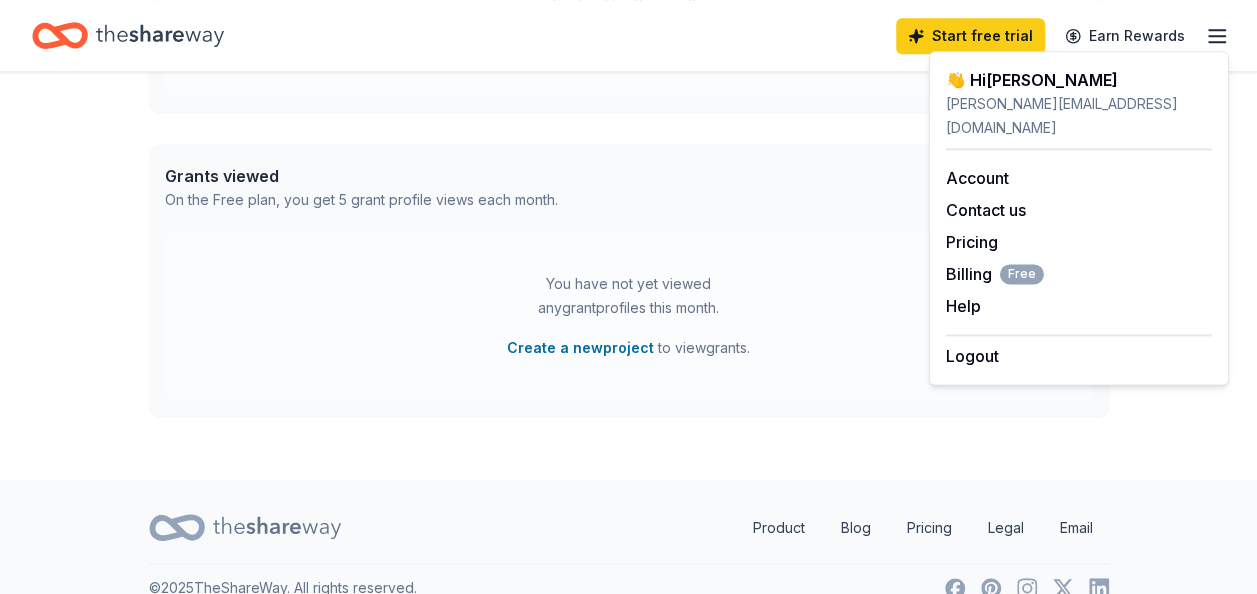 click on "[PERSON_NAME][EMAIL_ADDRESS][DOMAIN_NAME]" at bounding box center (1079, 116) 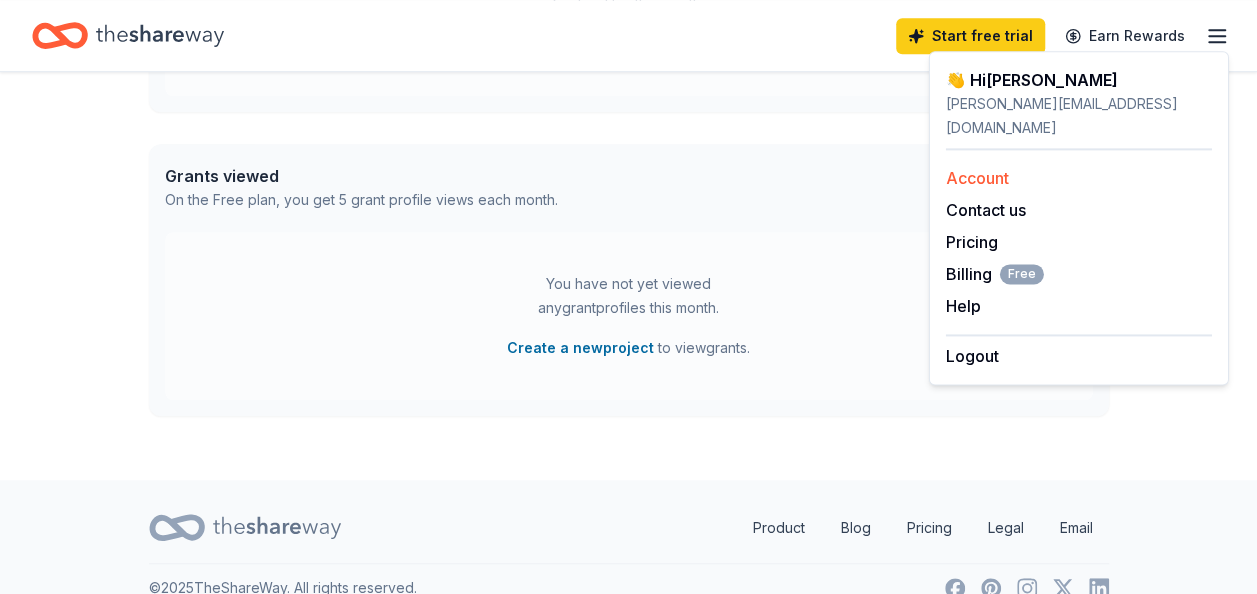 click on "Account" at bounding box center [977, 178] 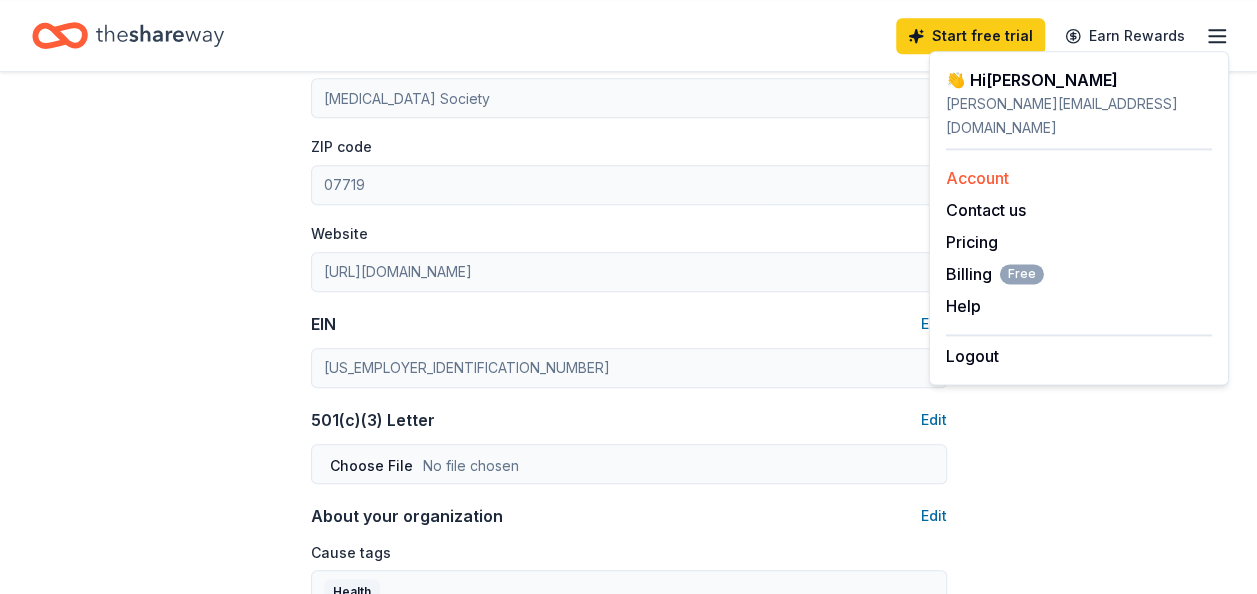 scroll, scrollTop: 0, scrollLeft: 0, axis: both 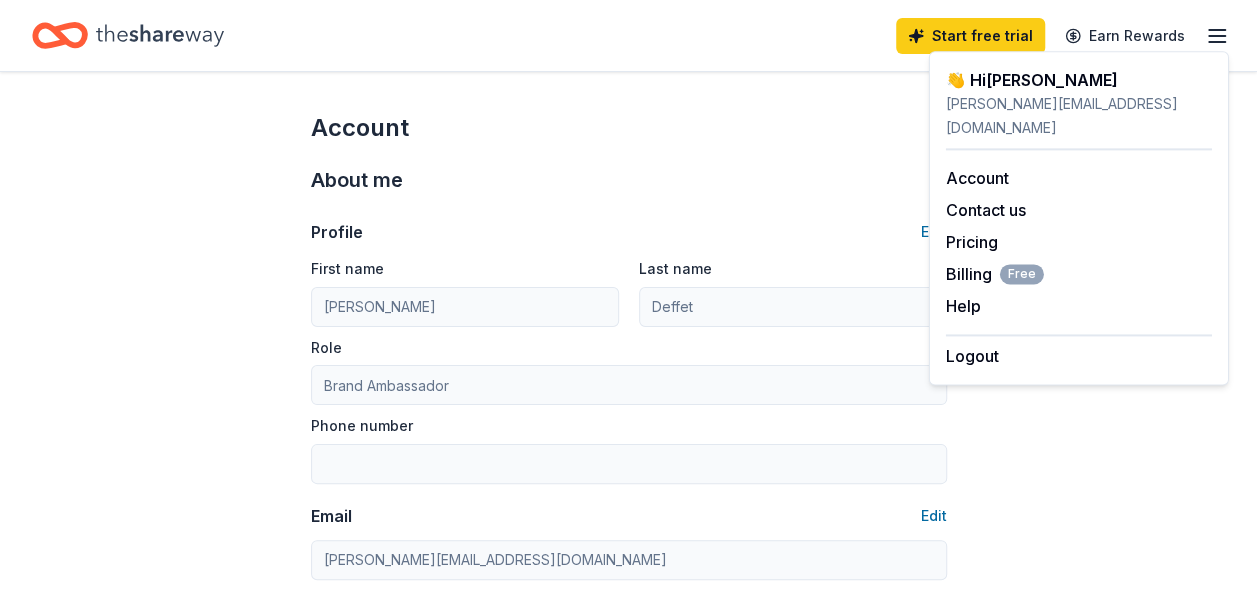 click 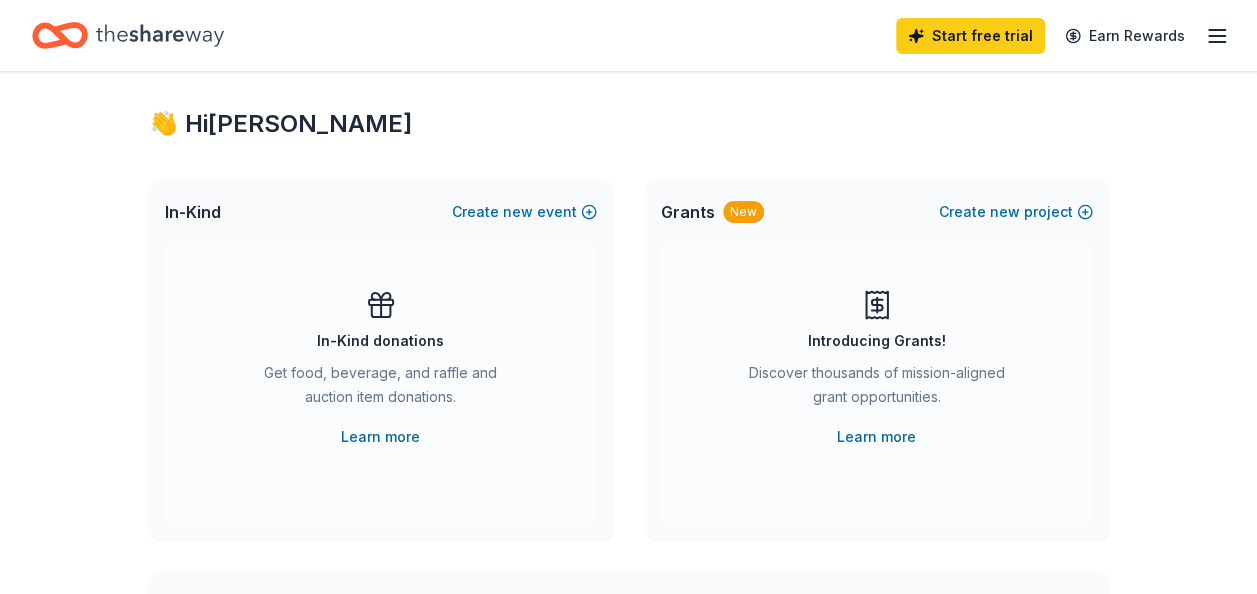 scroll, scrollTop: 0, scrollLeft: 0, axis: both 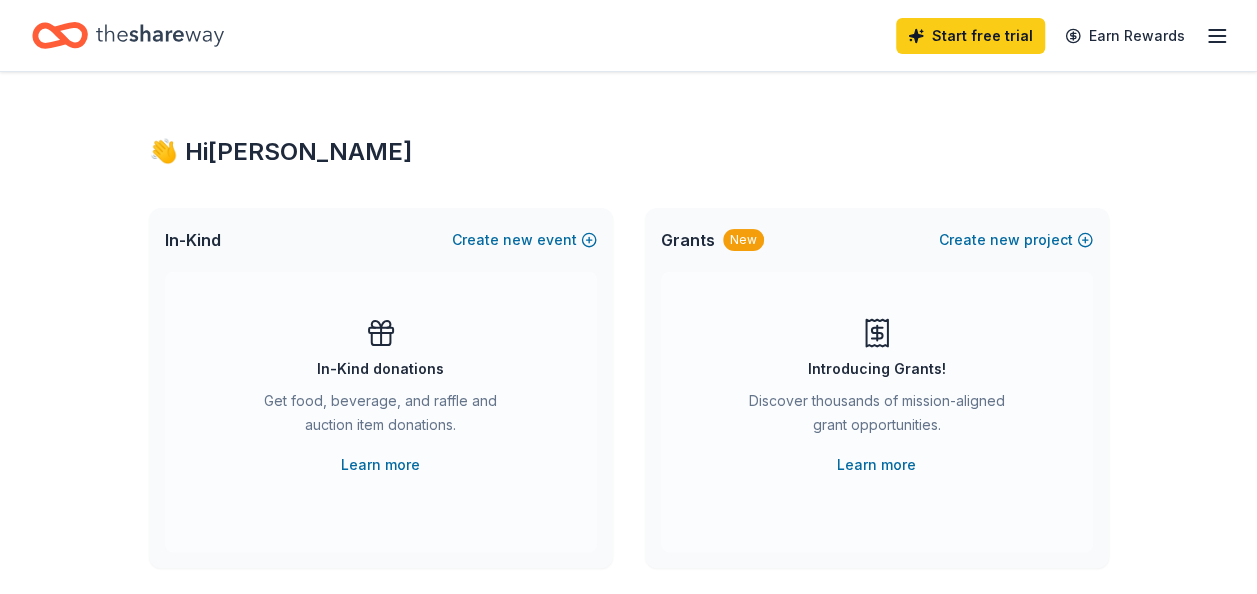 click on "In-Kind" at bounding box center [193, 240] 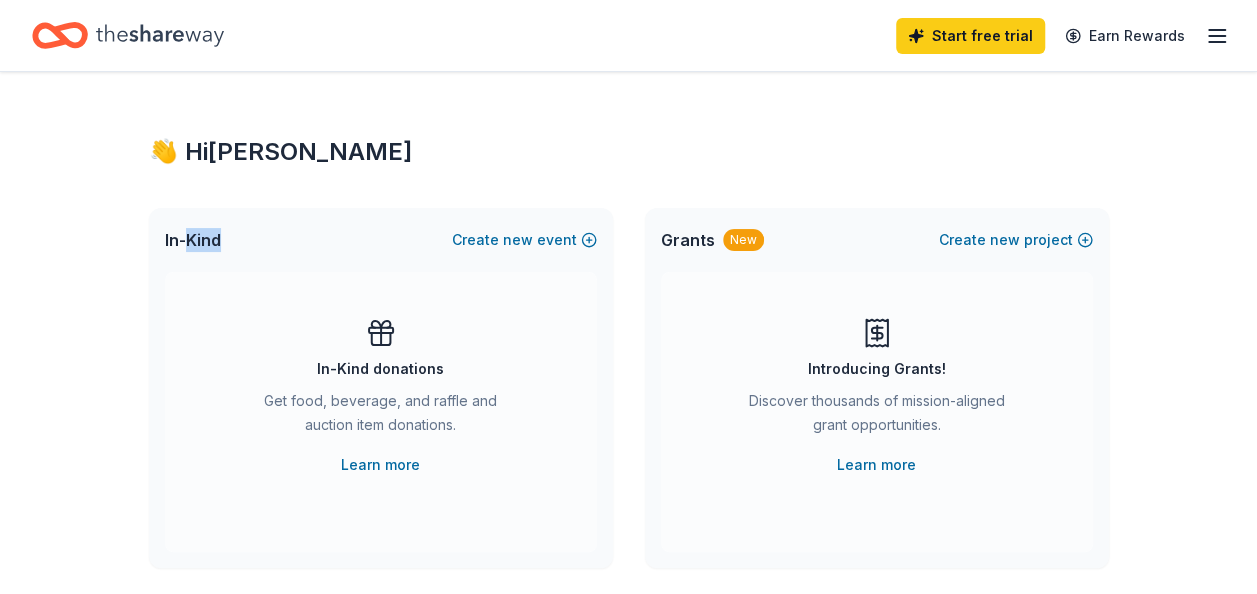 click on "In-Kind" at bounding box center [193, 240] 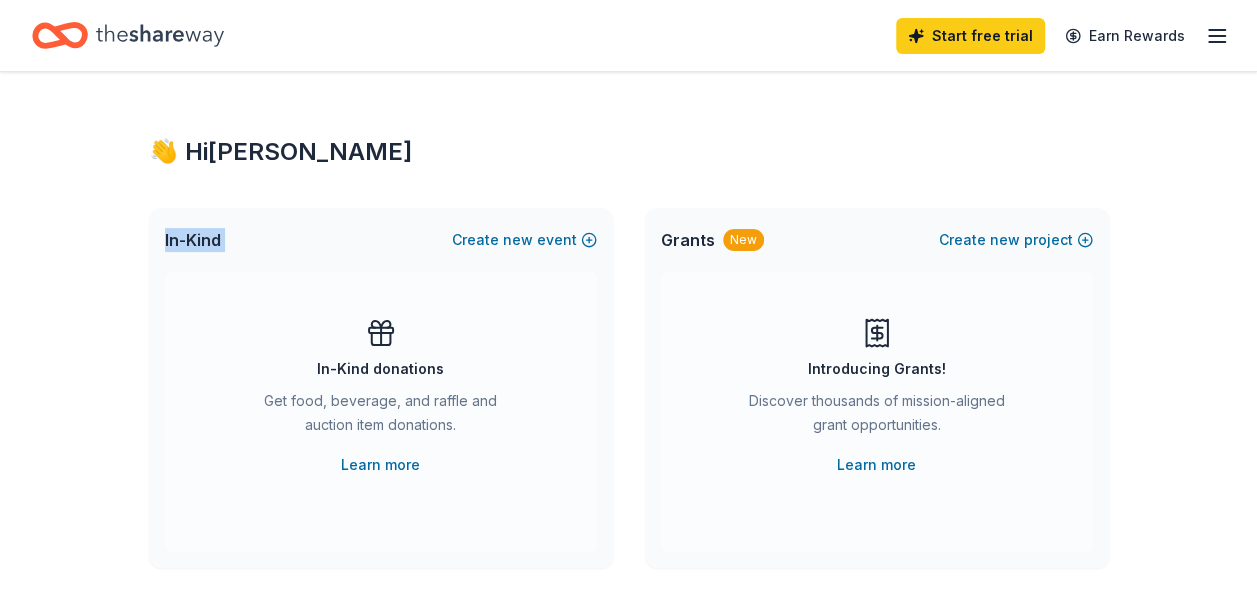click on "In-Kind" at bounding box center (193, 240) 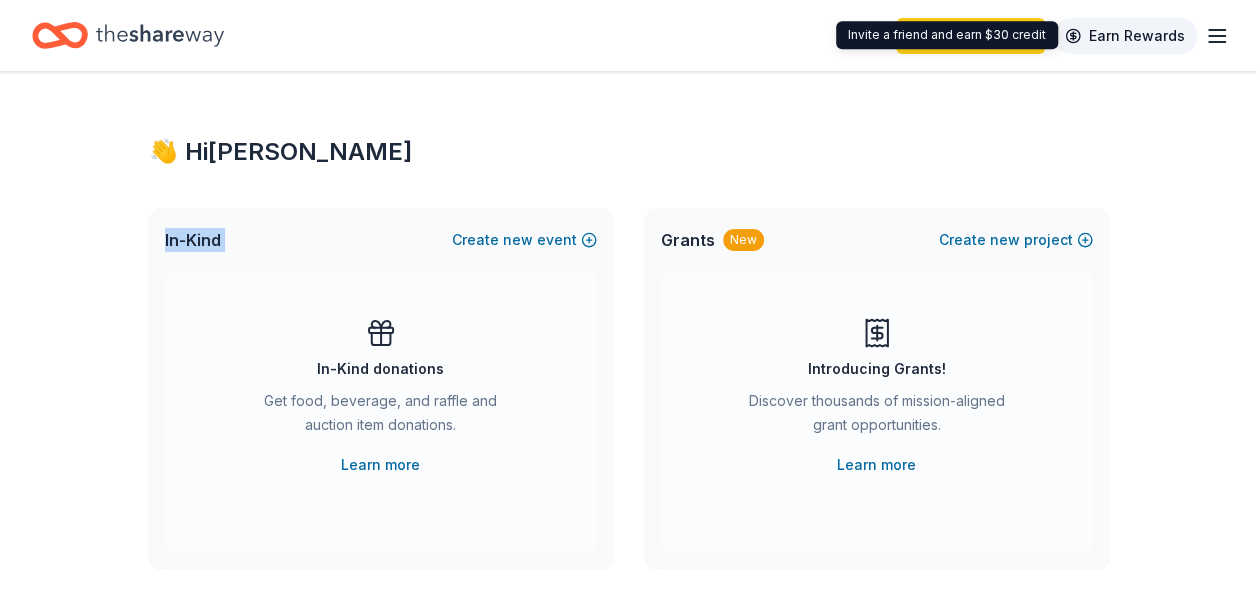 click on "Earn Rewards" at bounding box center [1125, 36] 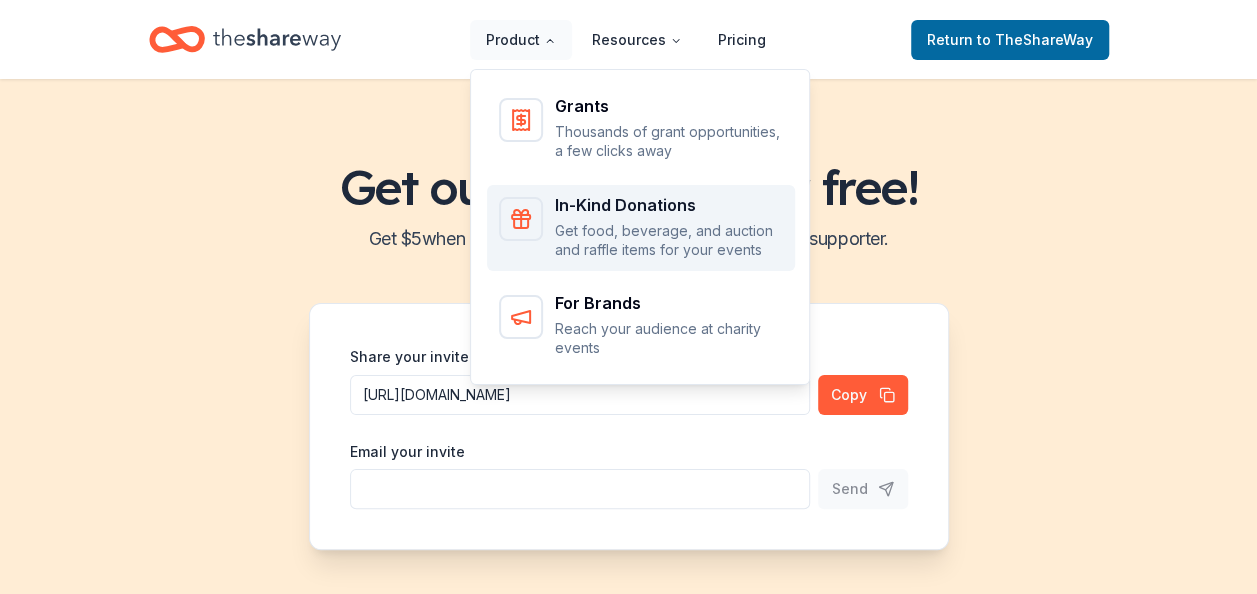 click on "In-Kind Donations" at bounding box center (669, 205) 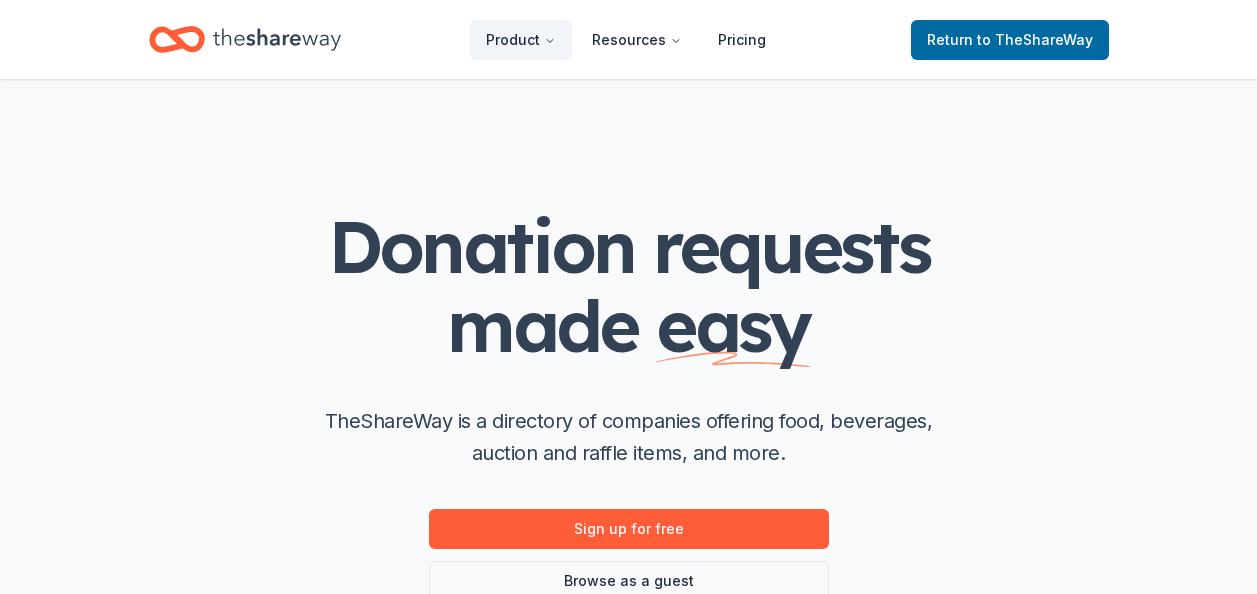 scroll, scrollTop: 0, scrollLeft: 0, axis: both 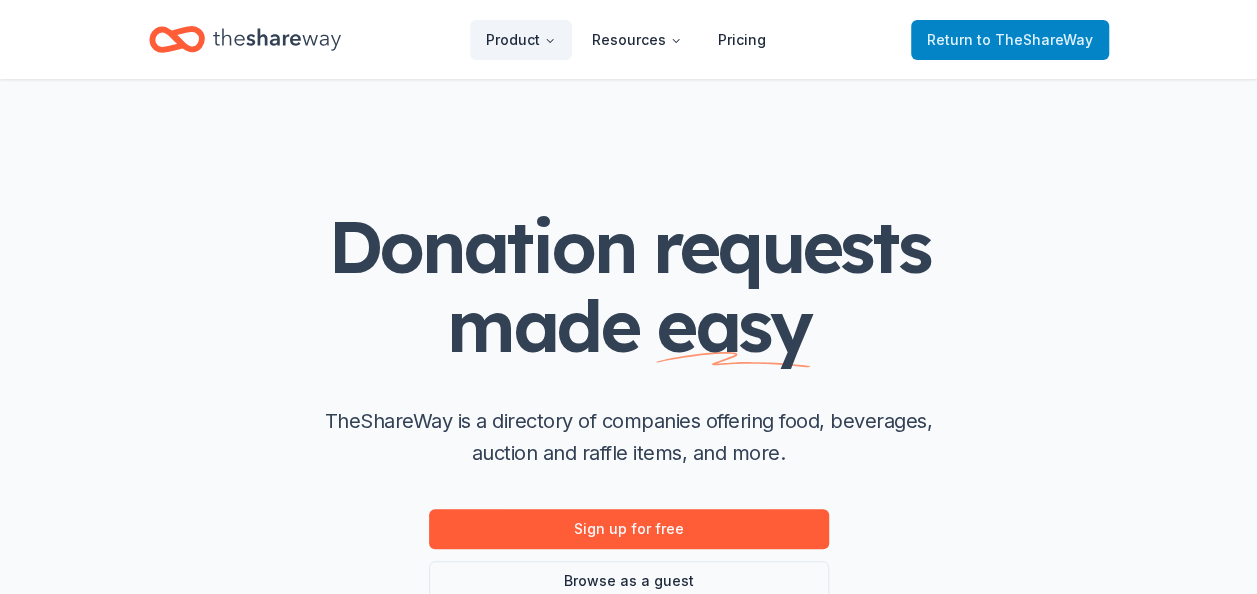 click on "Return to TheShareWay" at bounding box center (1010, 40) 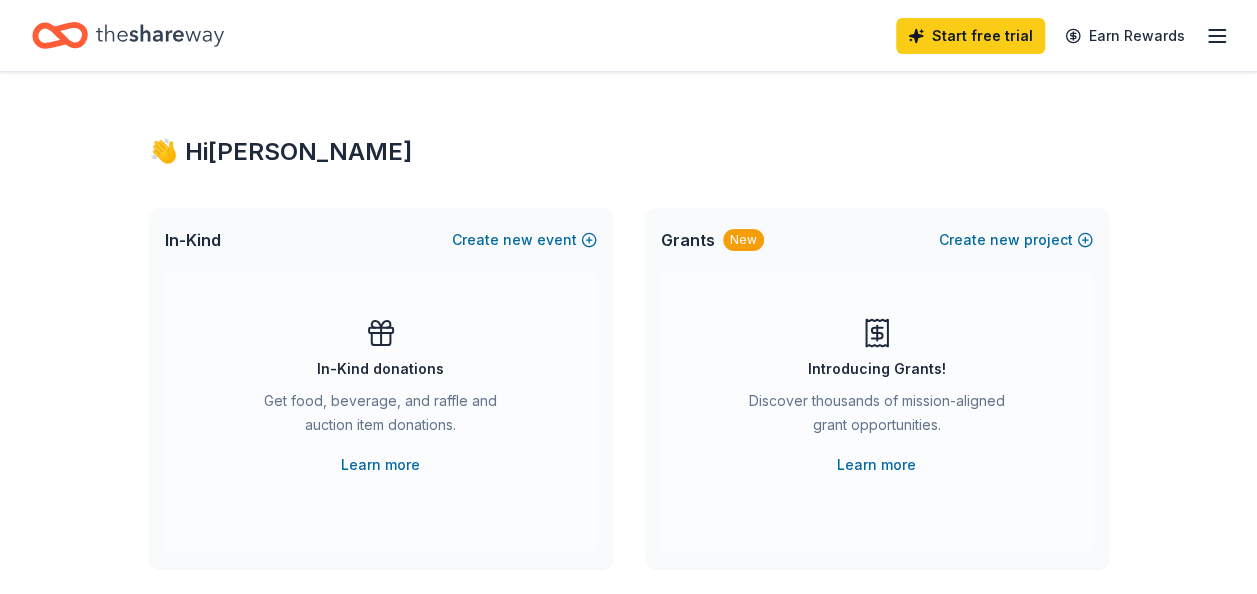 click 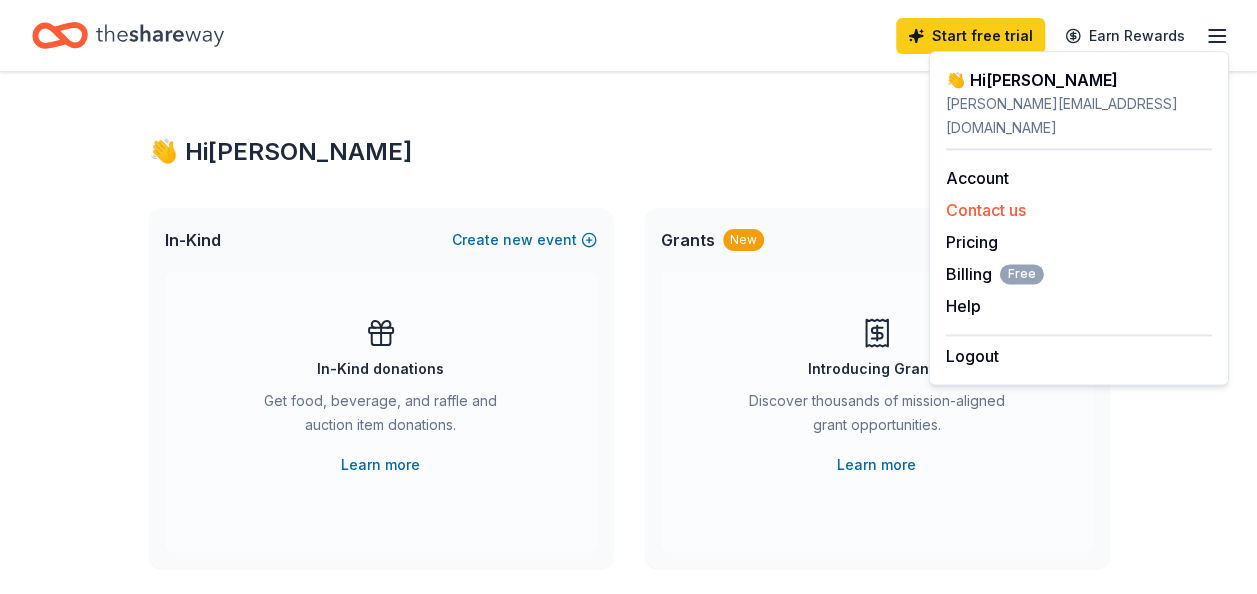 click on "Contact us" at bounding box center (986, 210) 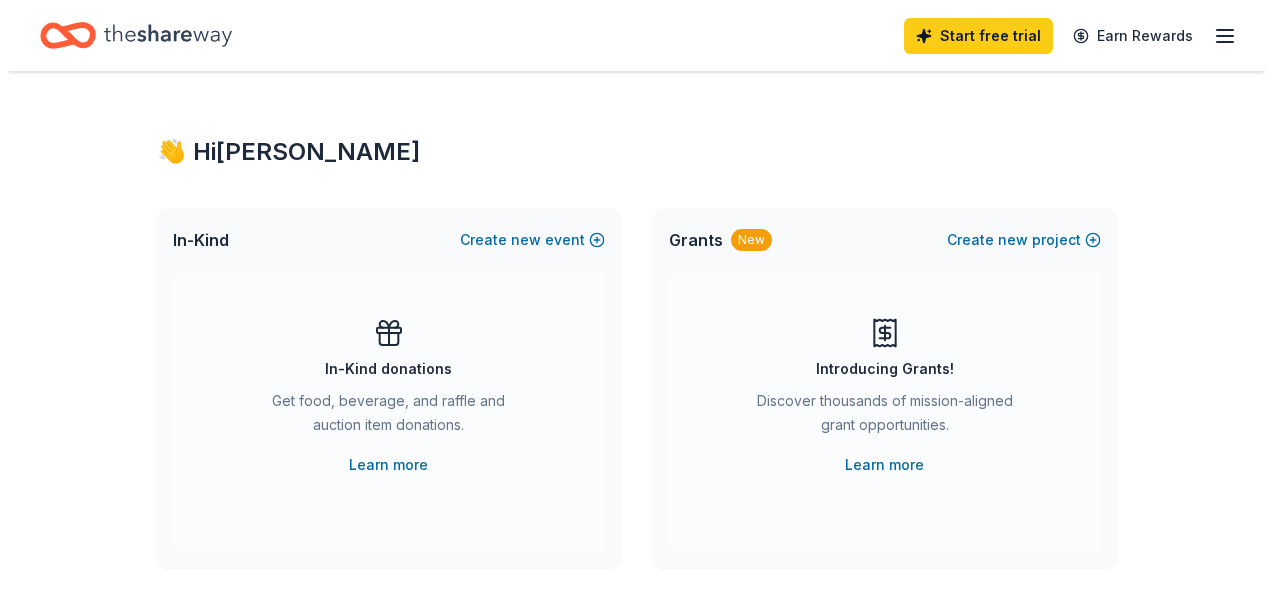 scroll, scrollTop: 0, scrollLeft: 0, axis: both 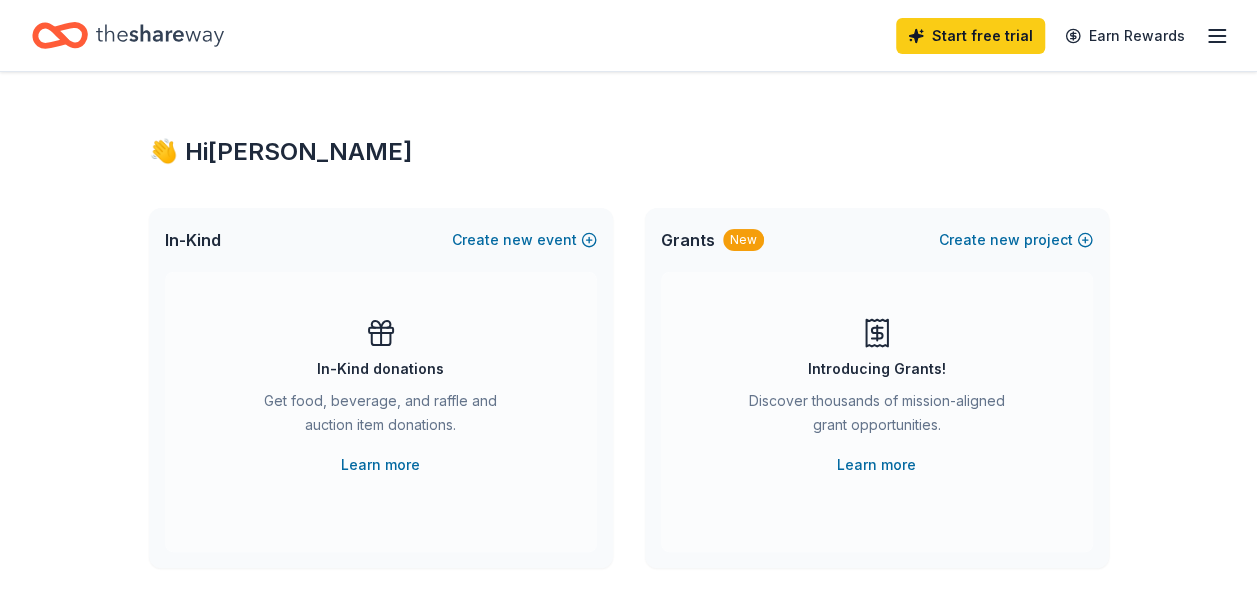 click 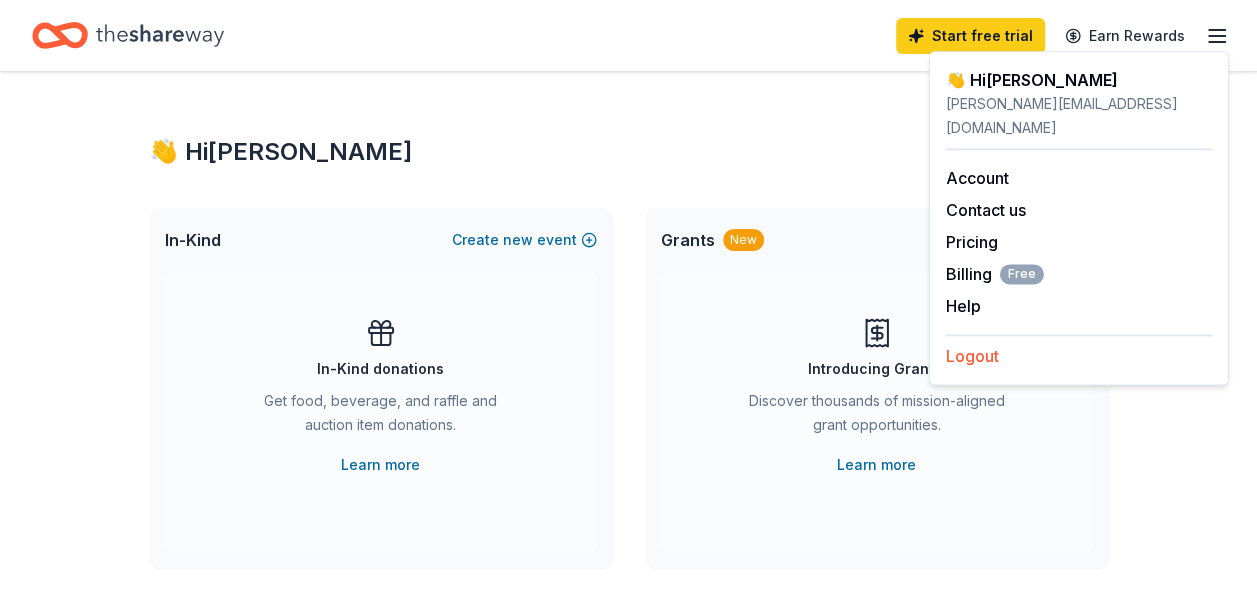click on "Logout" at bounding box center (972, 356) 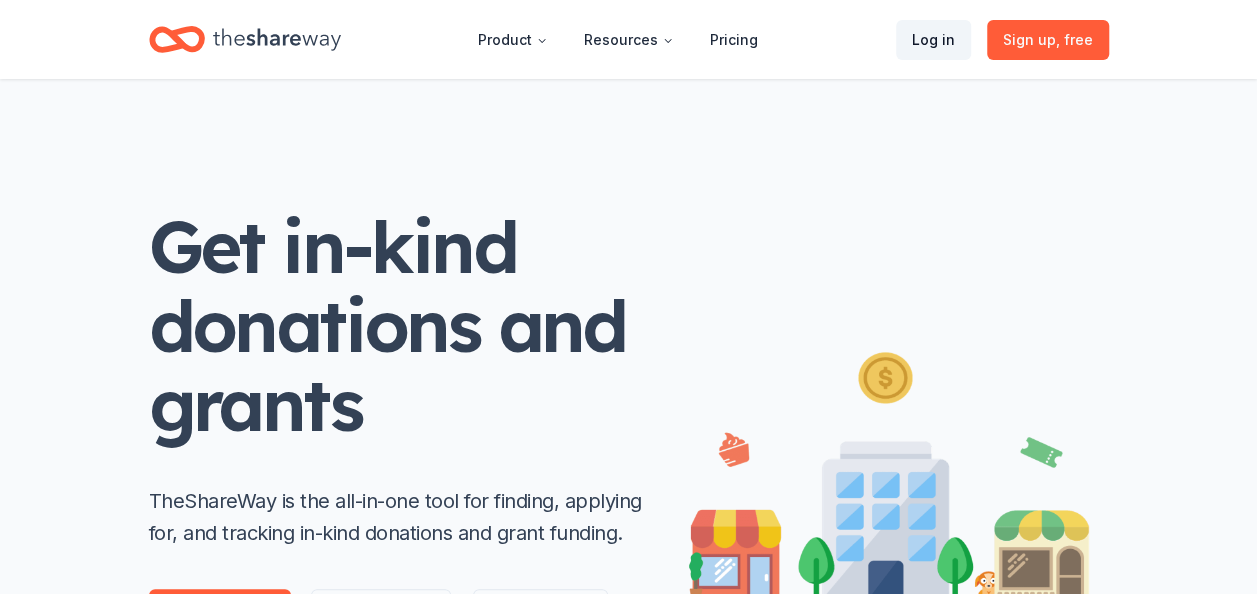 click on "Log in" at bounding box center [933, 40] 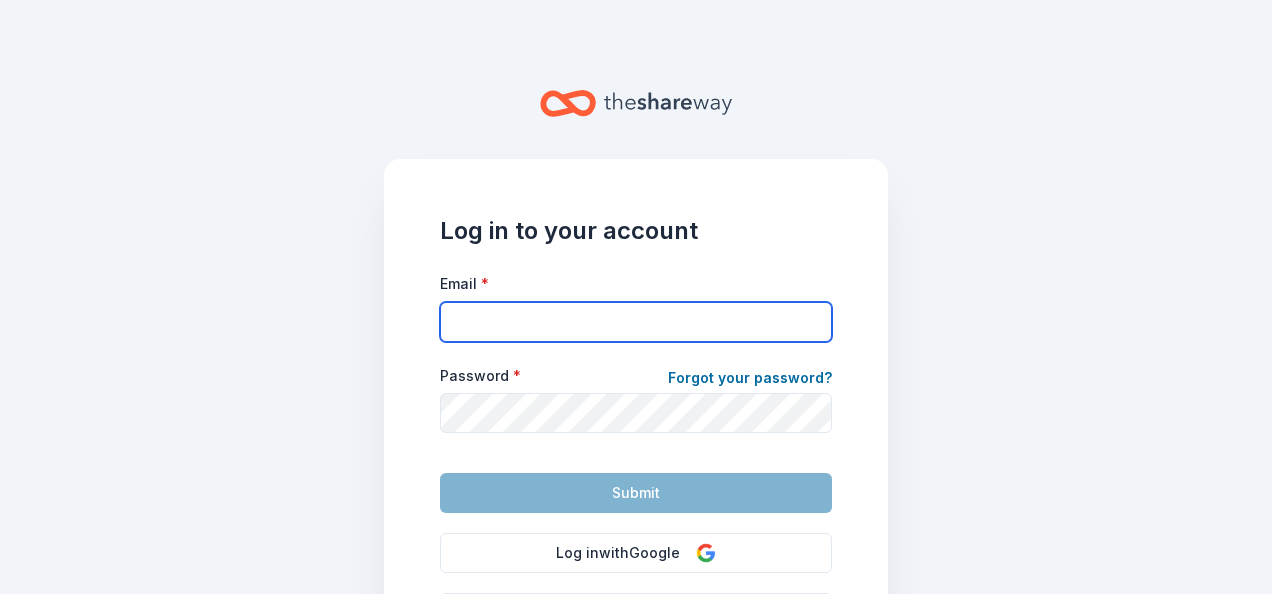 click on "Email *" at bounding box center [636, 322] 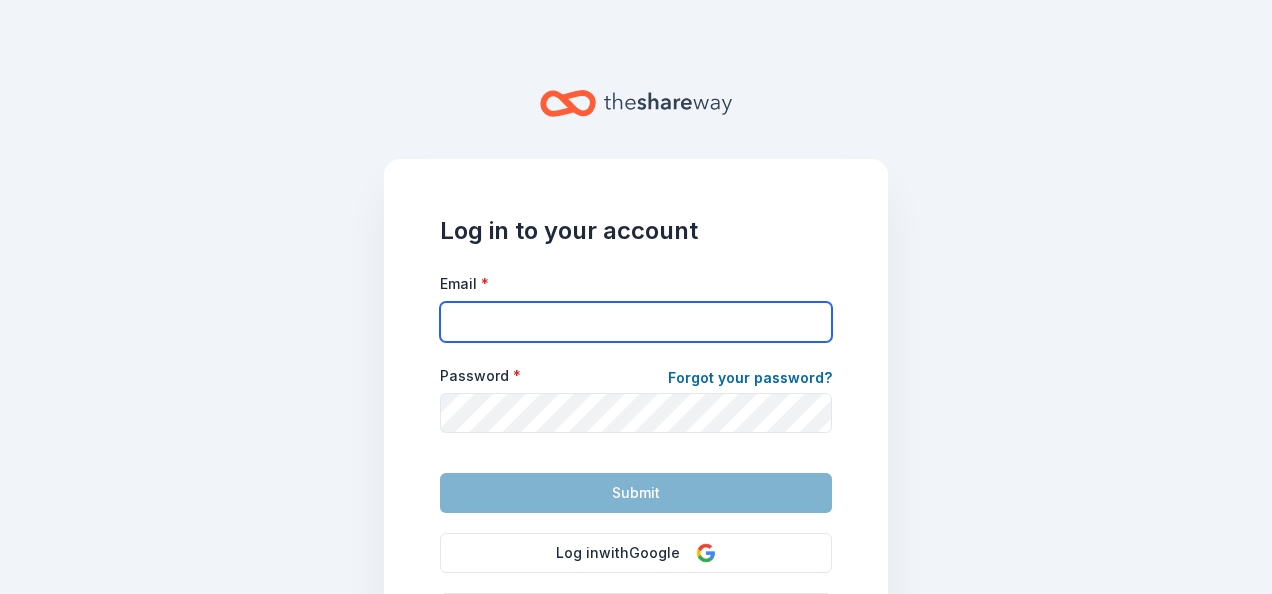 type on "[PERSON_NAME][EMAIL_ADDRESS][DOMAIN_NAME]" 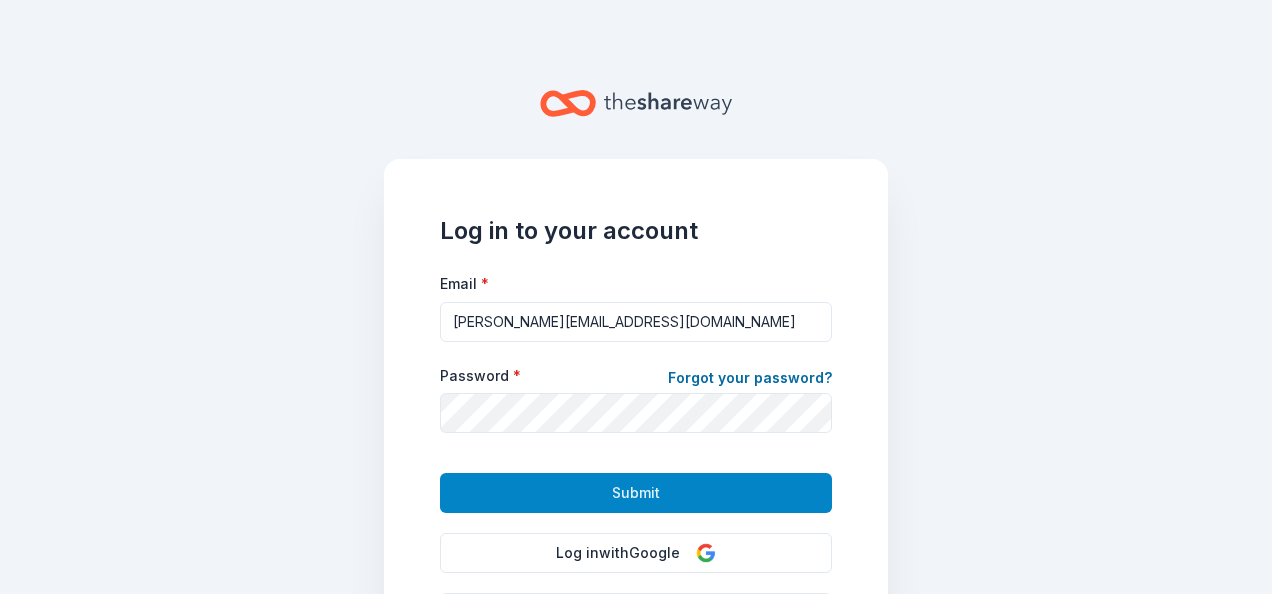 click on "Submit" at bounding box center (636, 493) 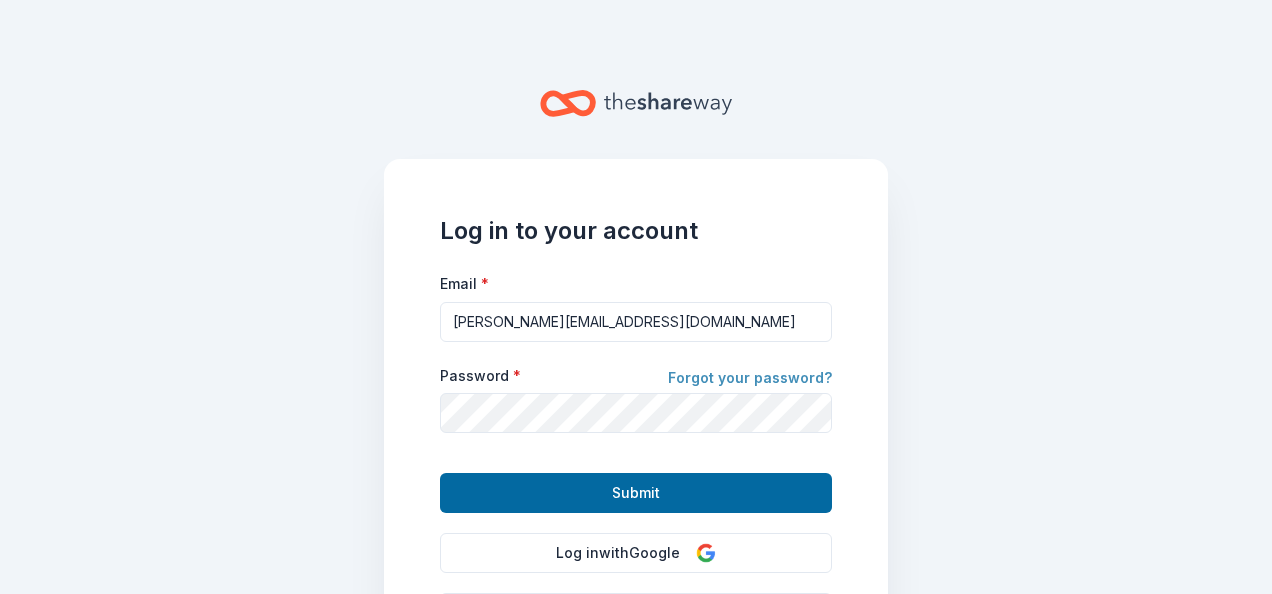 click on "Forgot your password?" at bounding box center [750, 380] 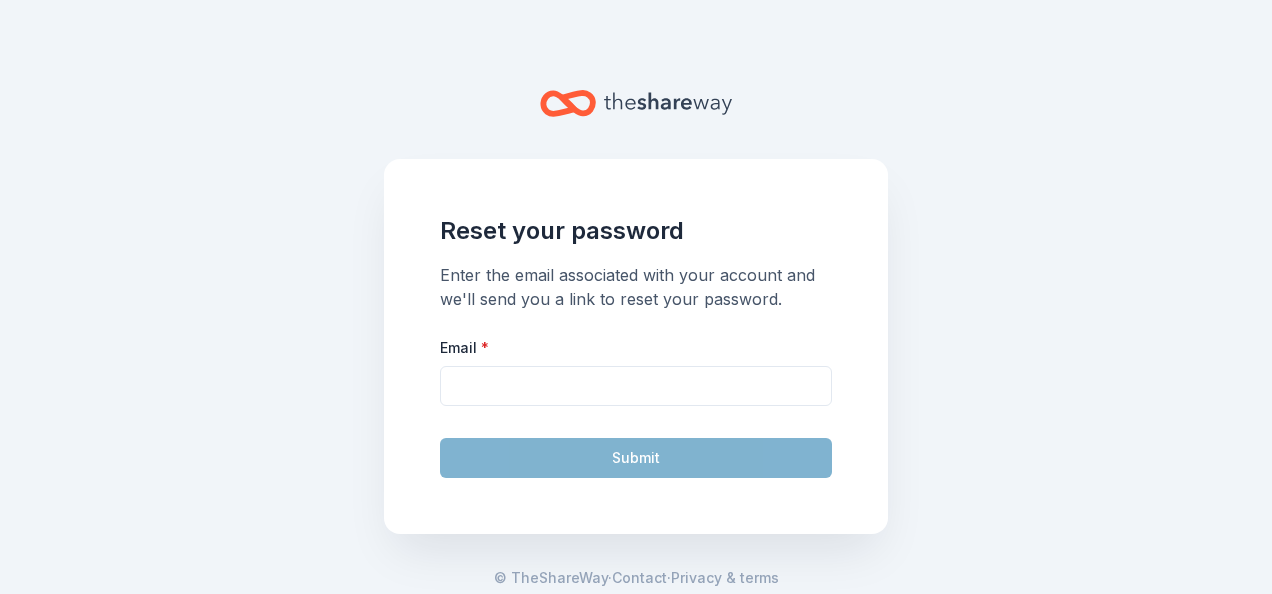 click on "Reset your password Enter the email associated with your account and we'll send you a link to reset your password. Email * Submit © TheShareWay  ·  Contact  ·  Privacy & terms" at bounding box center (636, 297) 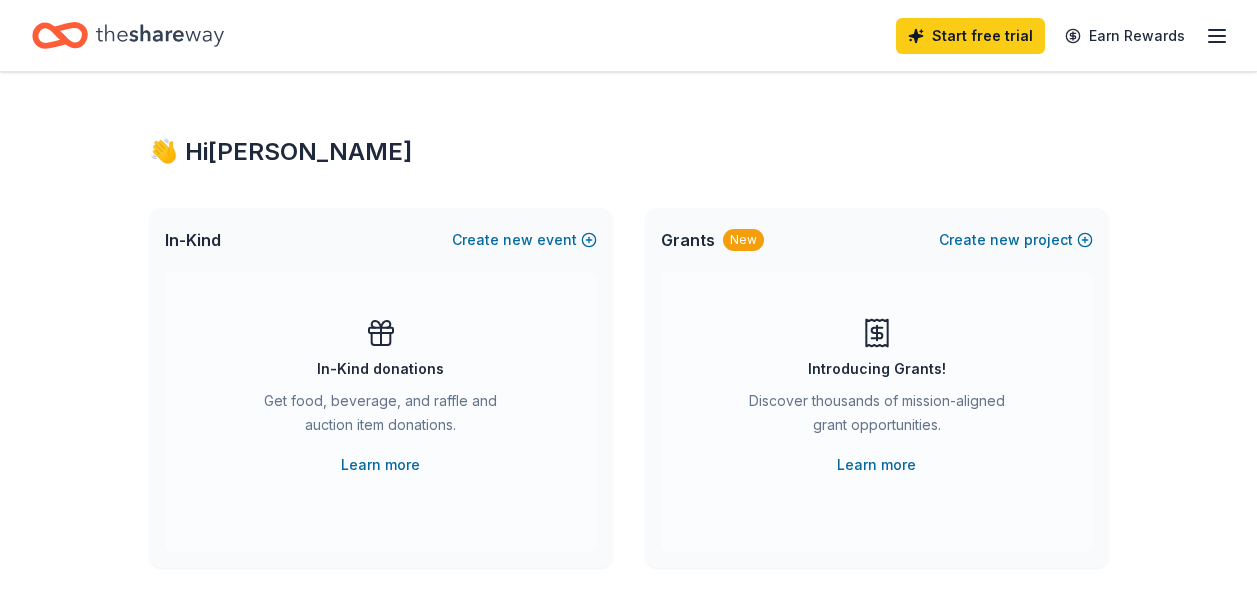 scroll, scrollTop: 0, scrollLeft: 0, axis: both 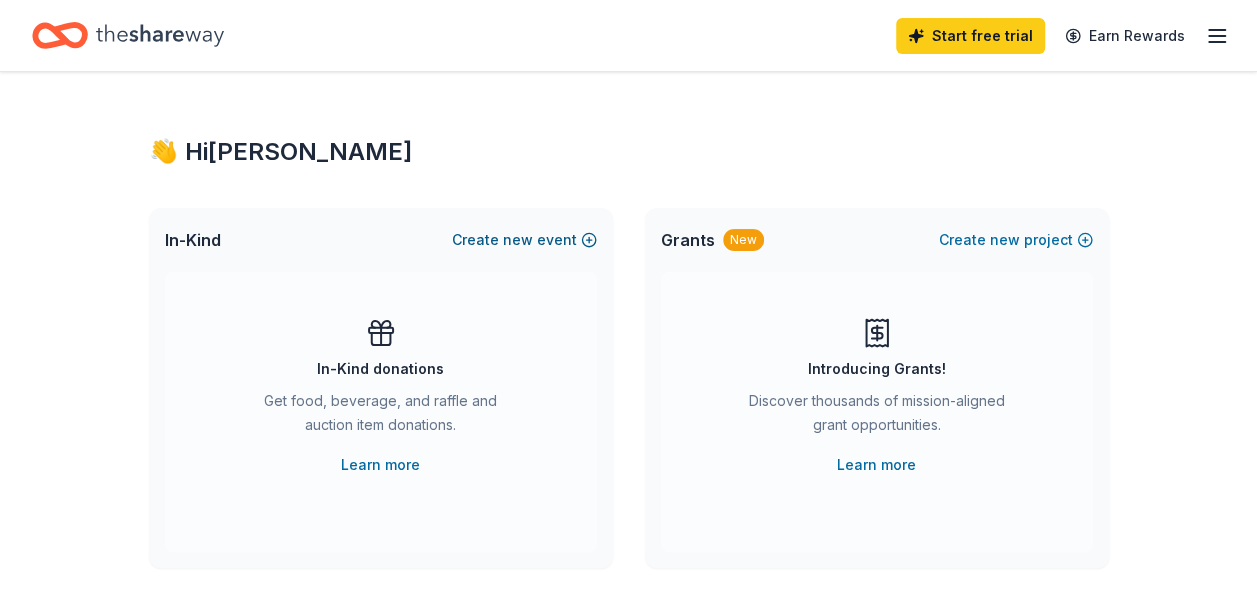 click on "Create  new  event" at bounding box center [524, 240] 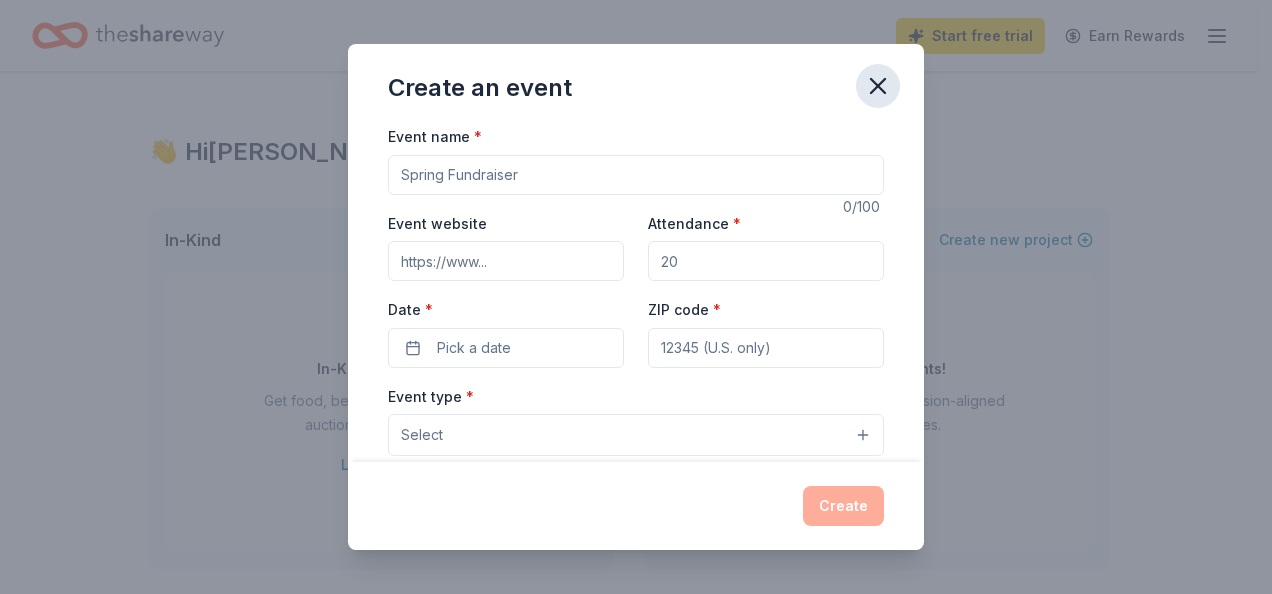 click 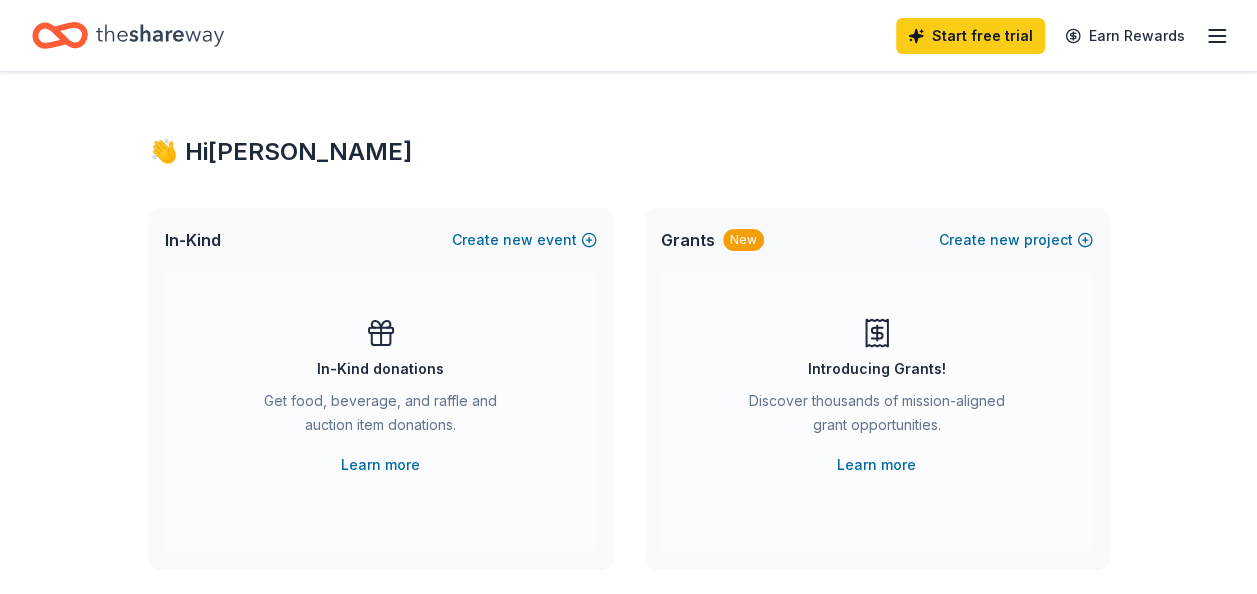 click 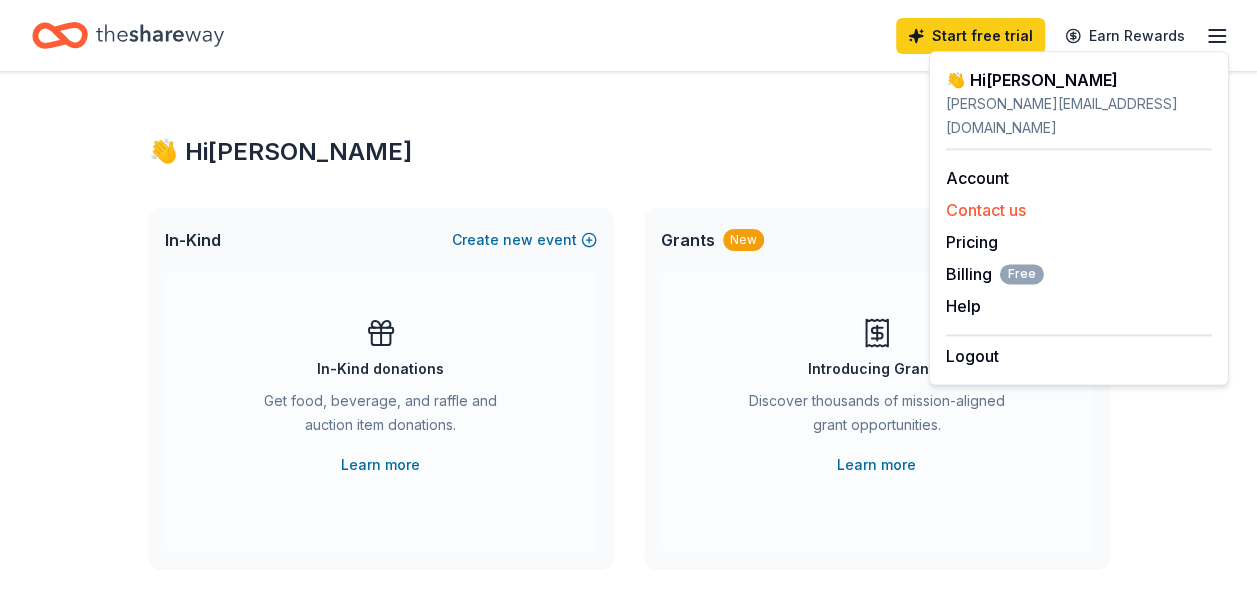 click on "Contact us" at bounding box center (986, 210) 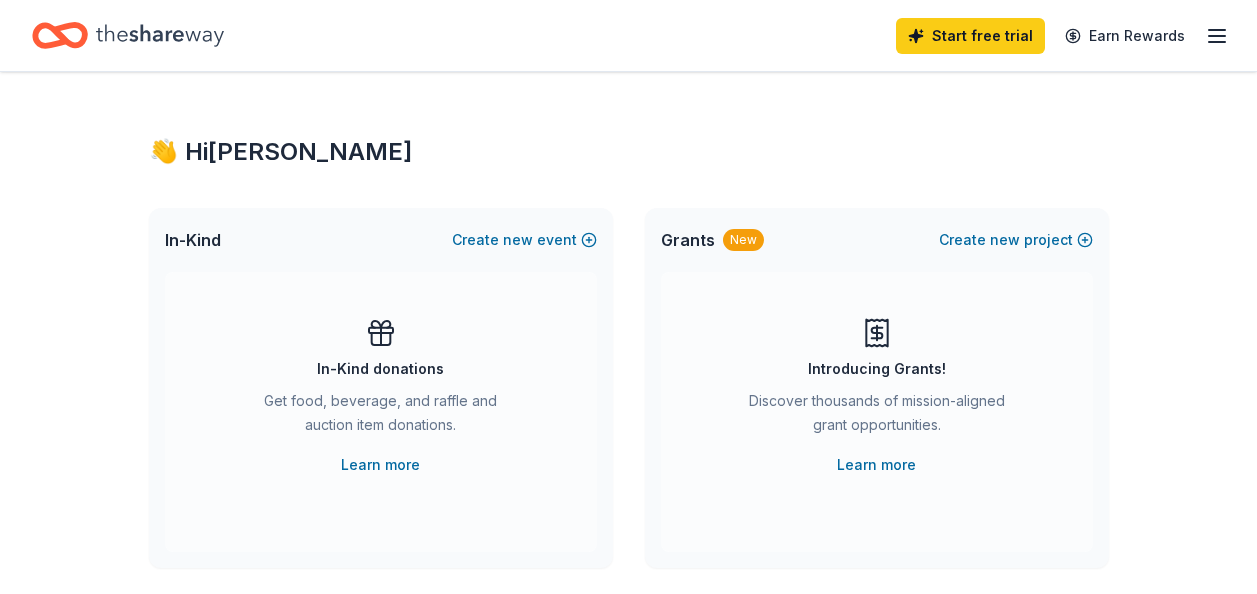 scroll, scrollTop: 0, scrollLeft: 0, axis: both 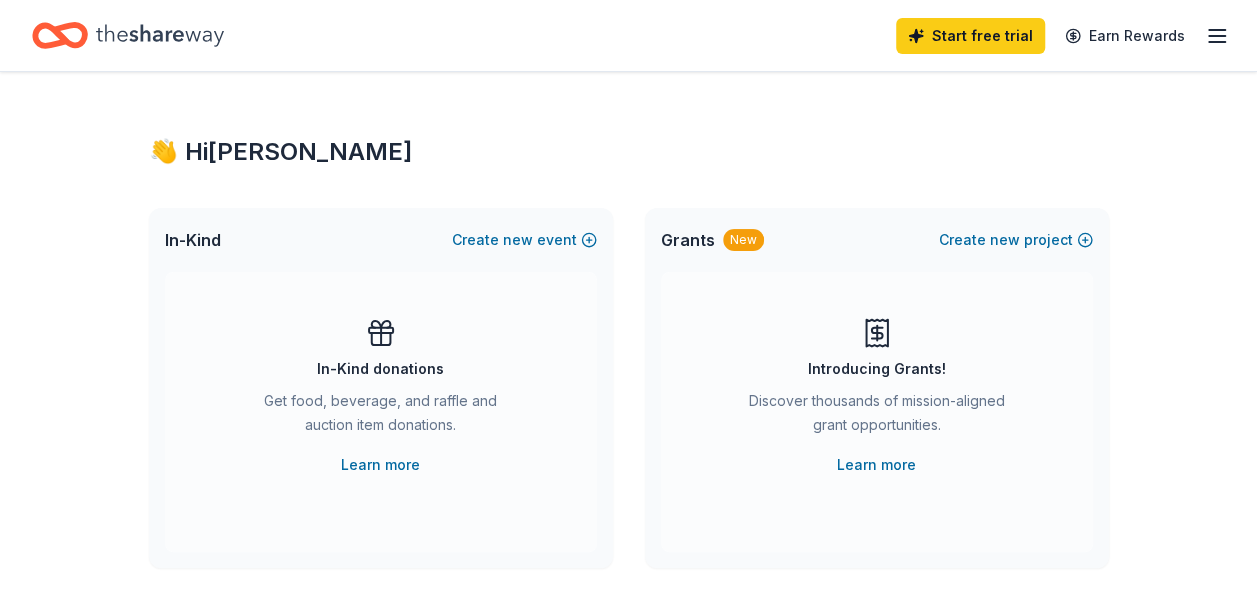 click 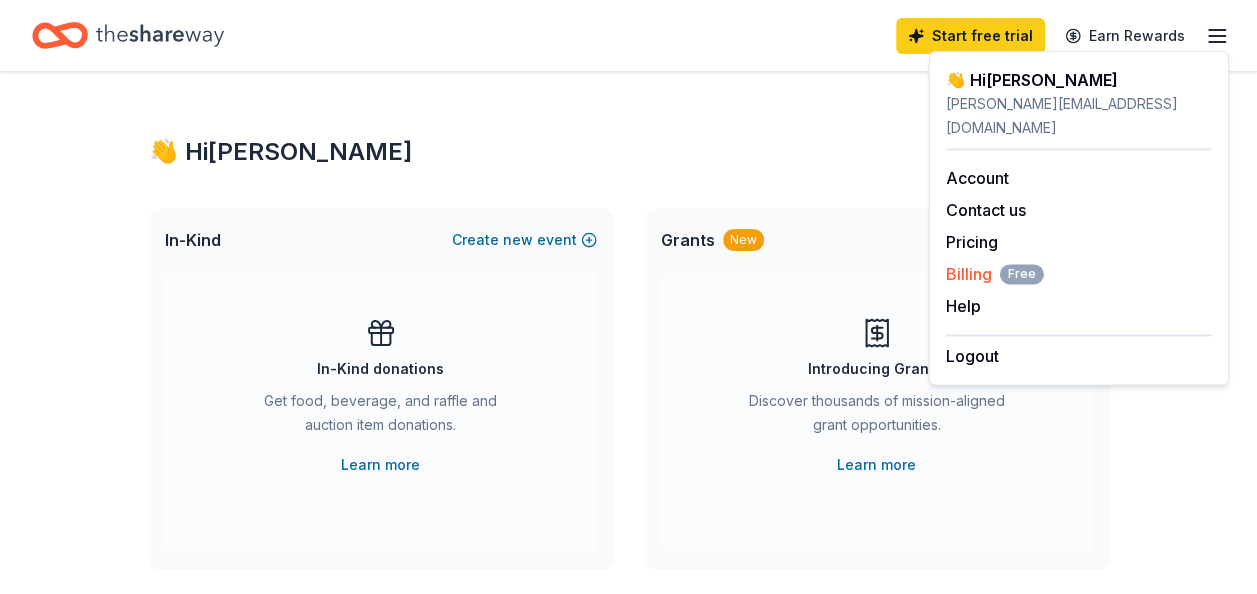 click on "Billing Free" at bounding box center [995, 274] 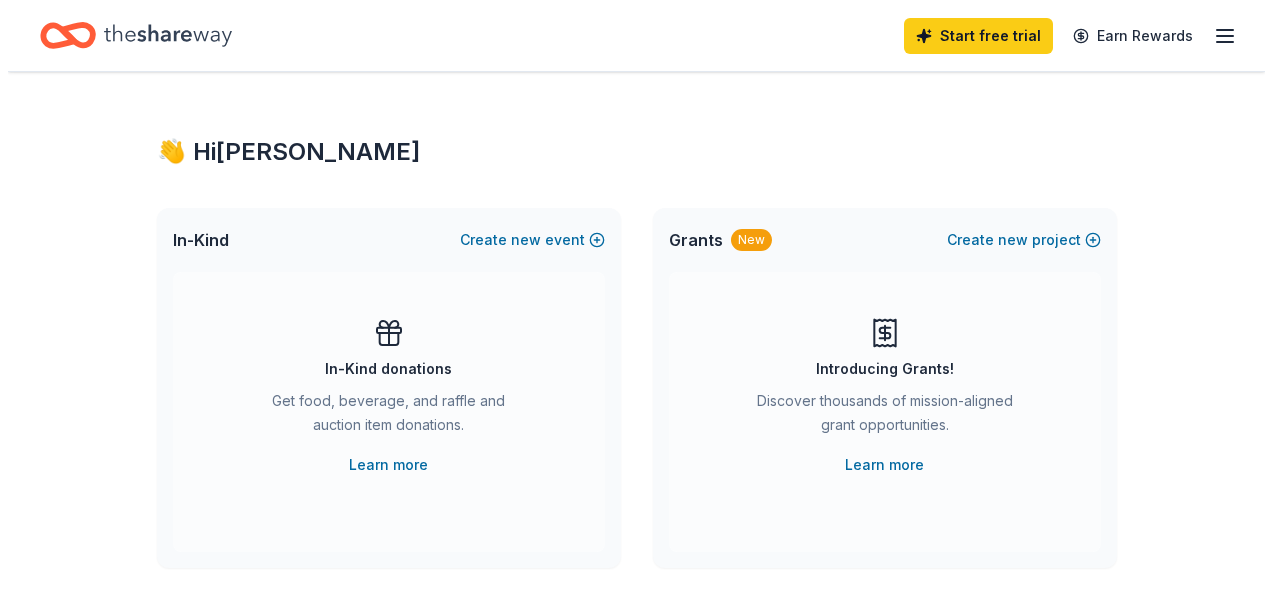 scroll, scrollTop: 0, scrollLeft: 0, axis: both 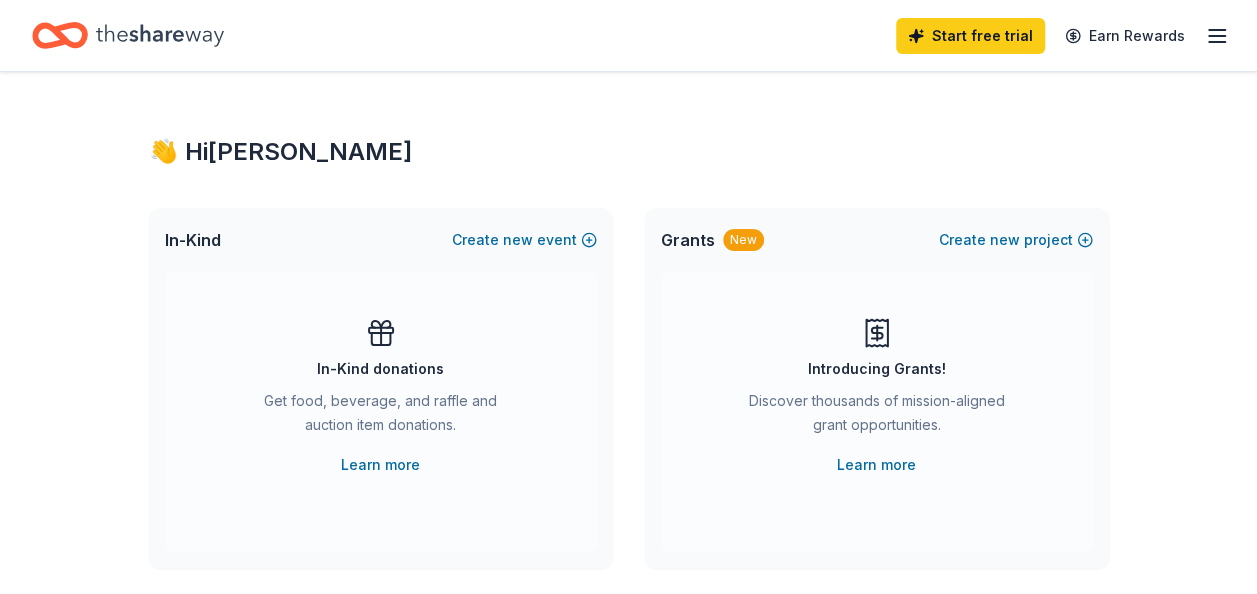 click 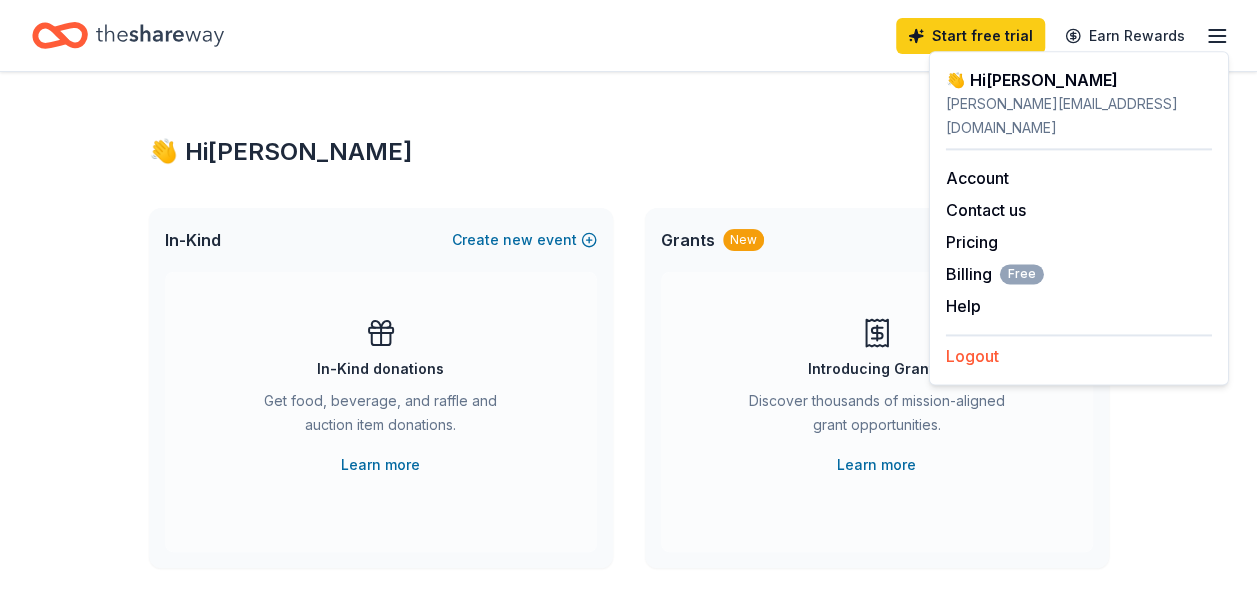 click on "Logout" at bounding box center (972, 356) 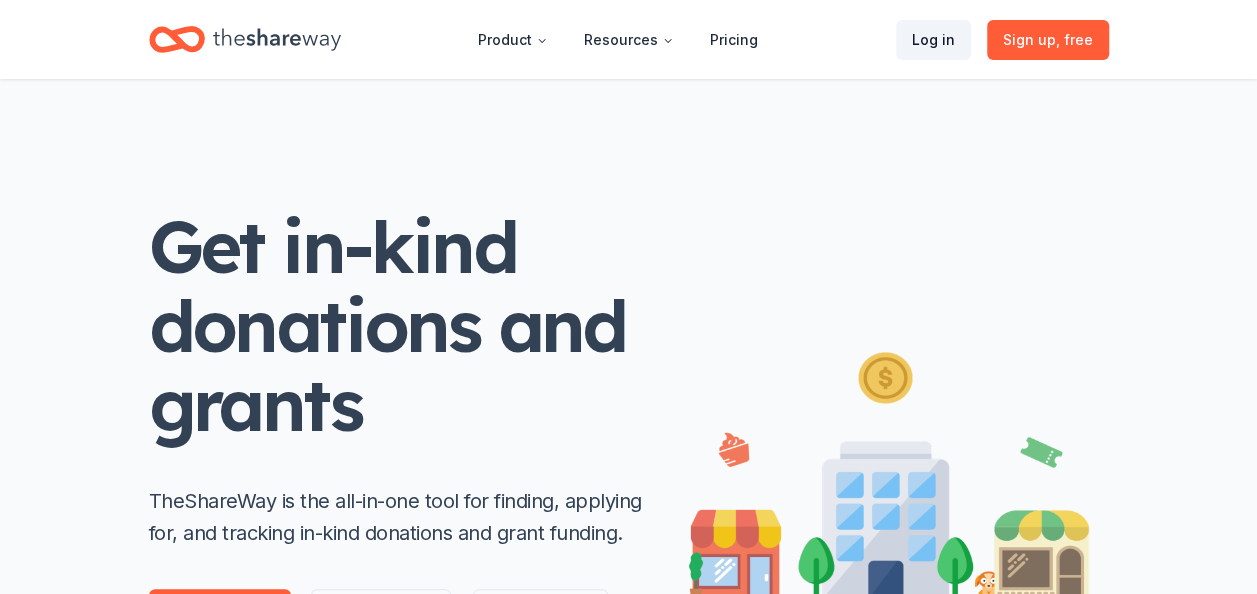 click on "Log in" at bounding box center (933, 40) 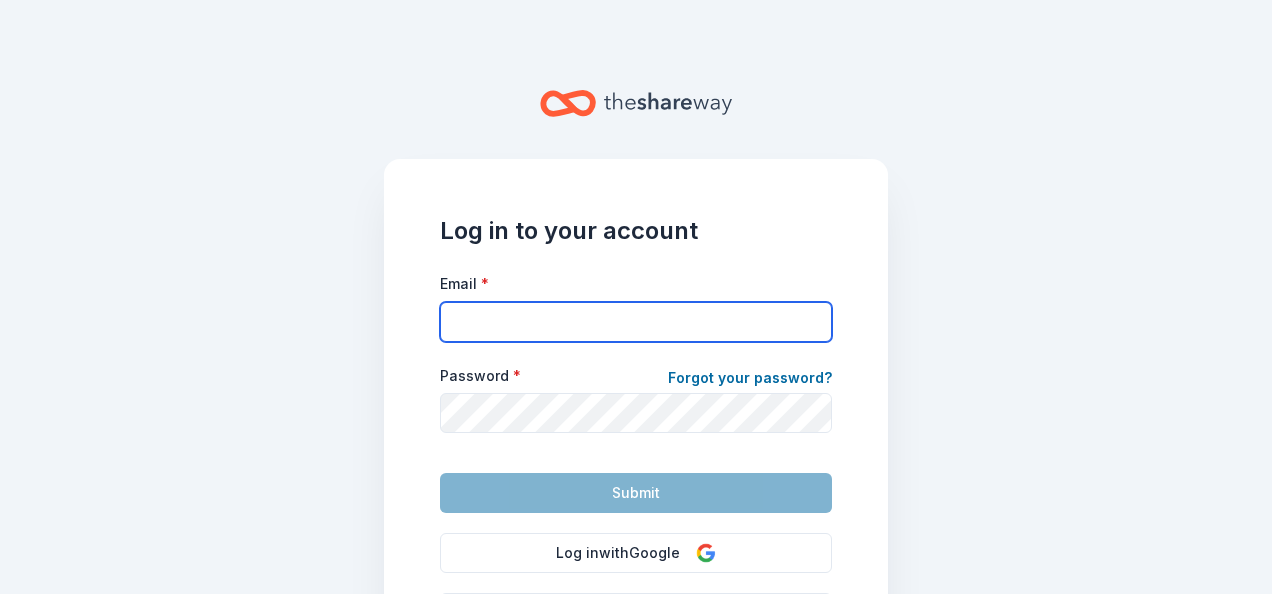 click on "Email *" at bounding box center [636, 322] 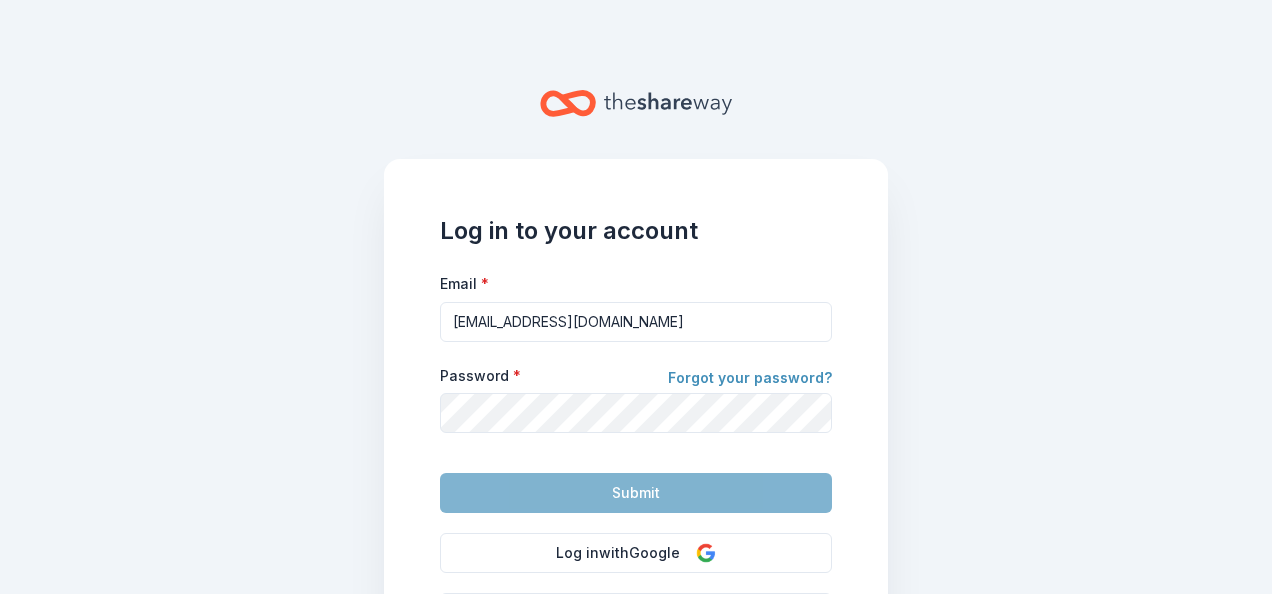 click on "Forgot your password?" at bounding box center (750, 380) 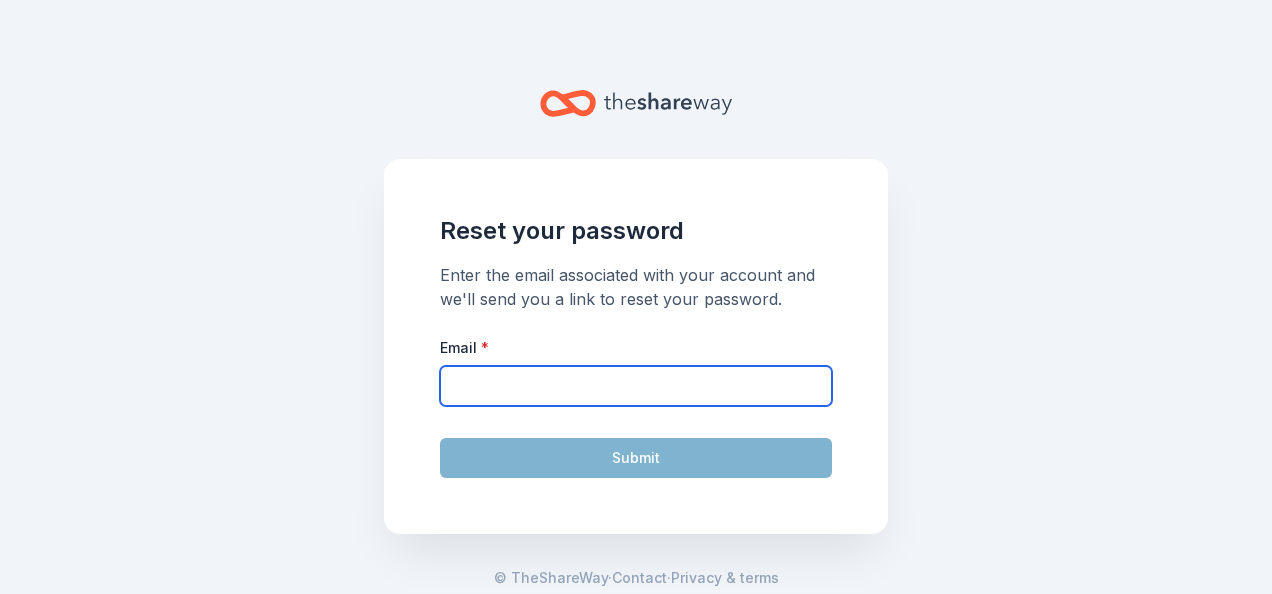 click on "Email *" at bounding box center (636, 386) 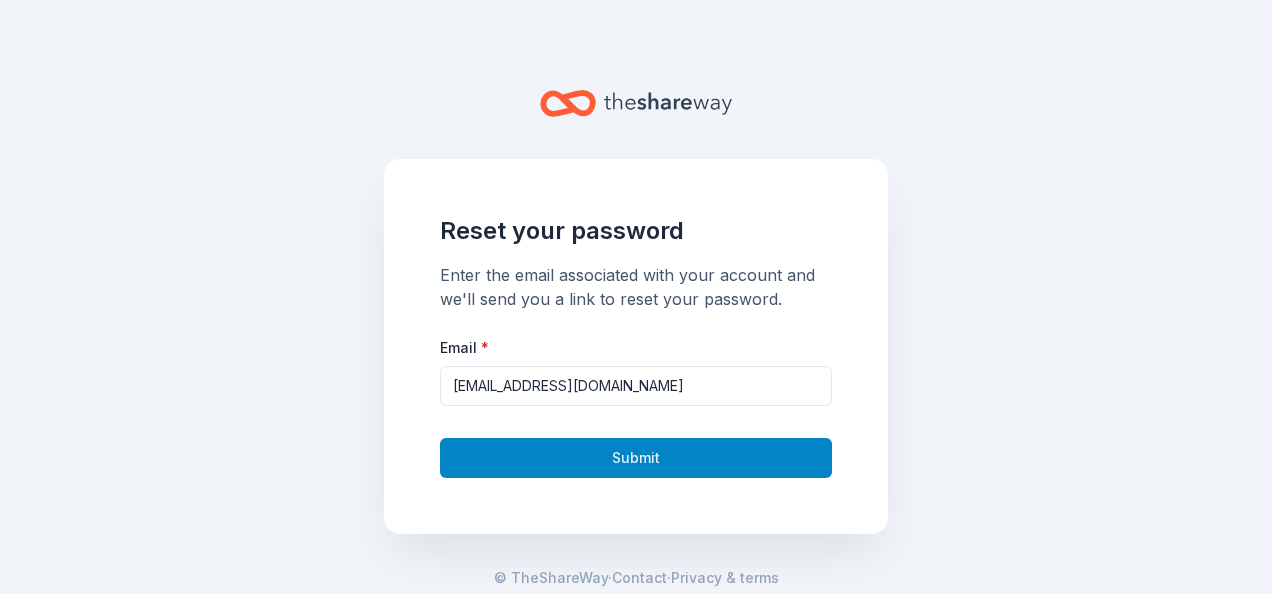 click on "Submit" at bounding box center [636, 458] 